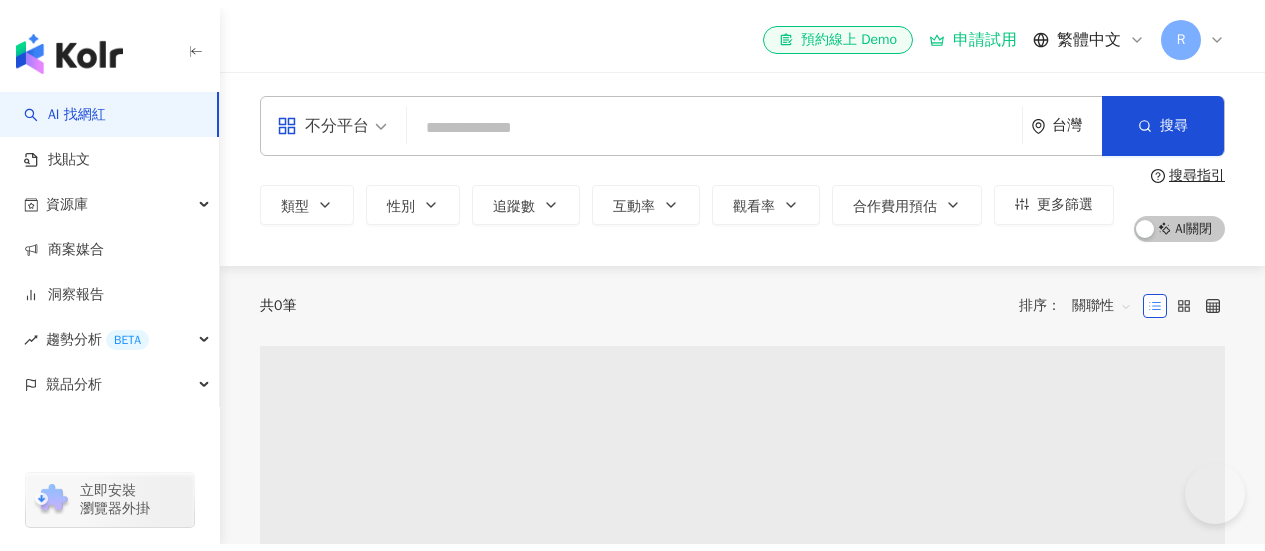 scroll, scrollTop: 0, scrollLeft: 0, axis: both 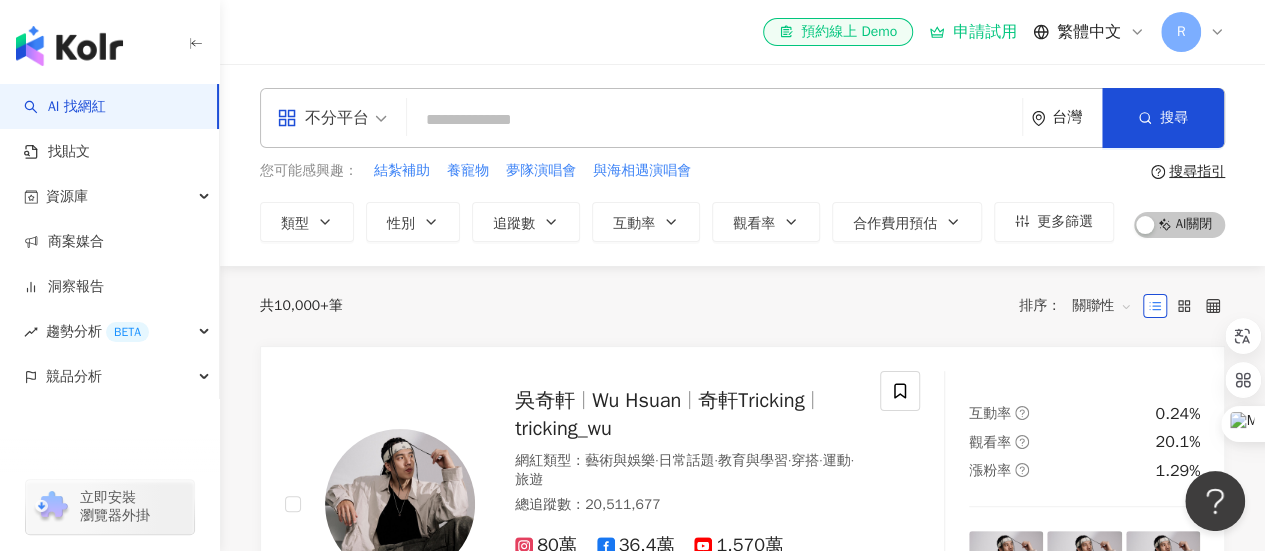 paste on "**********" 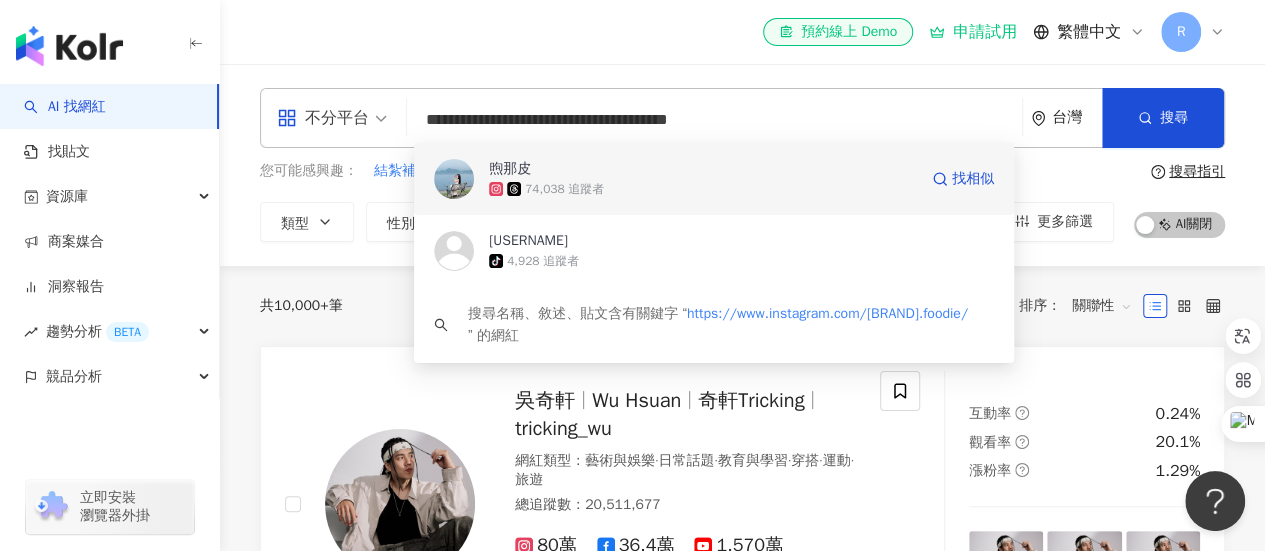 click on "煦那皮" at bounding box center (703, 169) 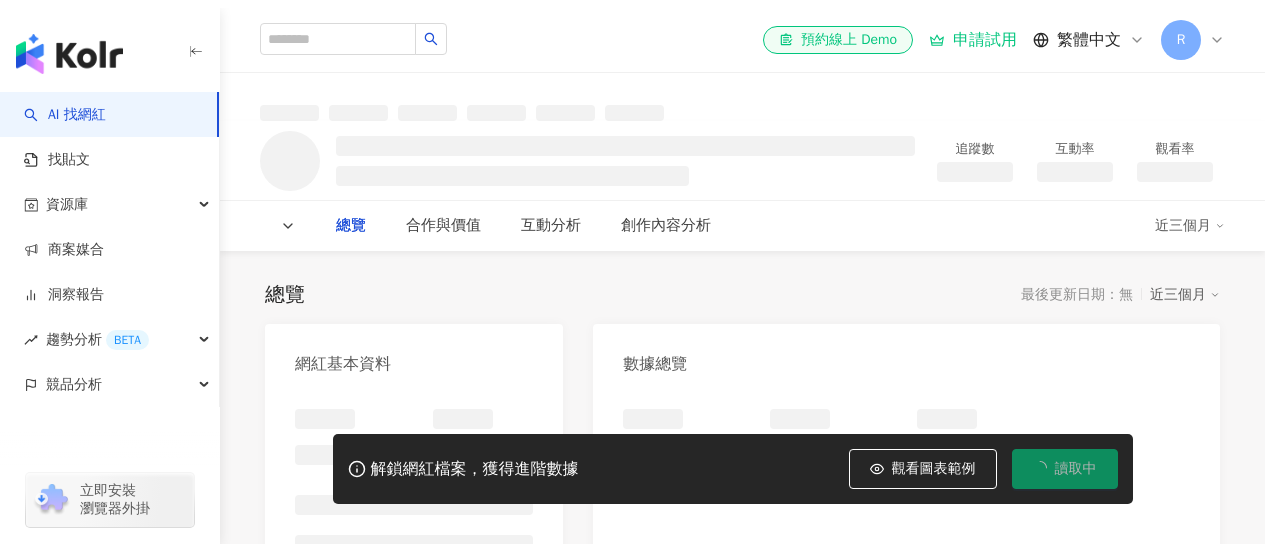 scroll, scrollTop: 0, scrollLeft: 0, axis: both 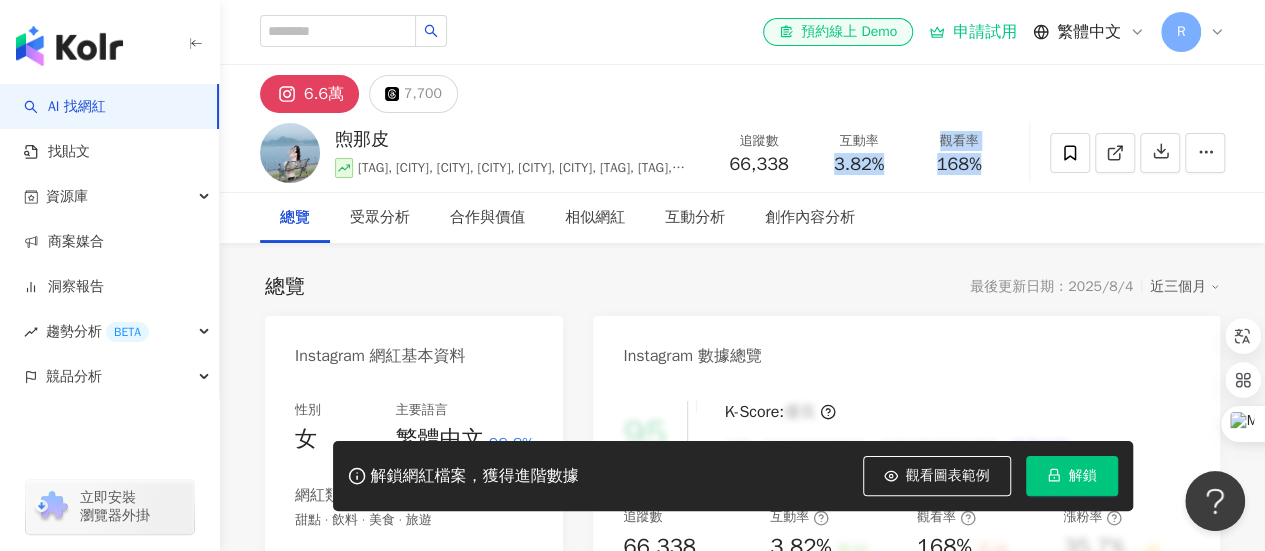 drag, startPoint x: 849, startPoint y: 158, endPoint x: 562, endPoint y: 11, distance: 322.4562 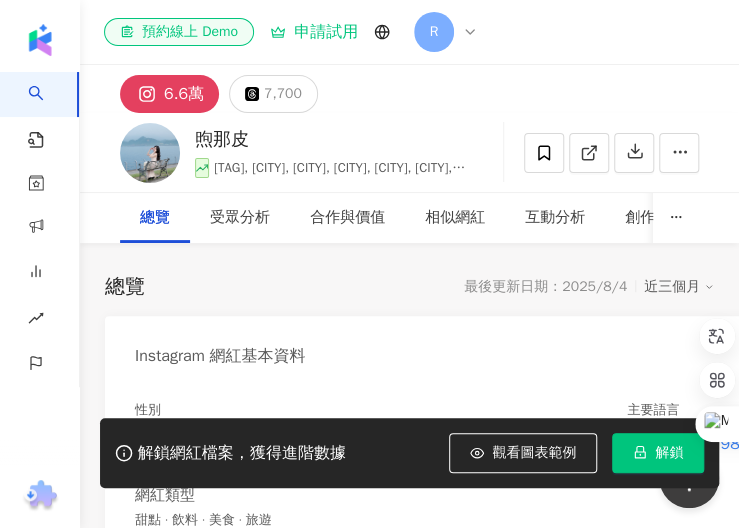 click on "6.6萬 7,700" at bounding box center [409, 89] 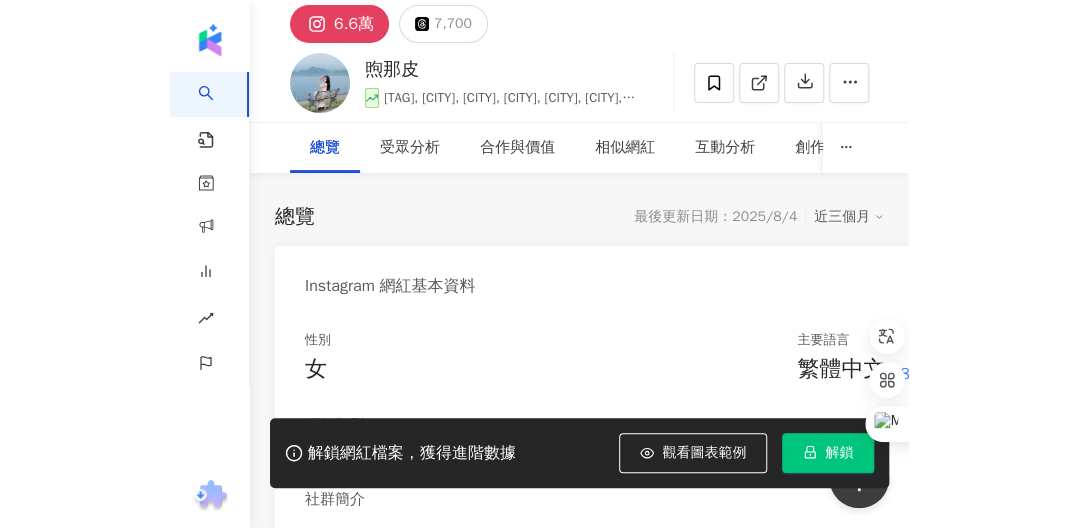 scroll, scrollTop: 0, scrollLeft: 0, axis: both 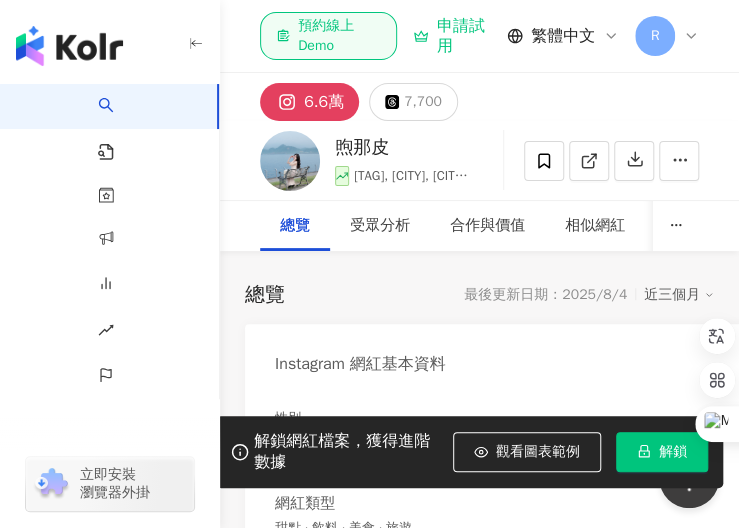 click at bounding box center [0, 0] 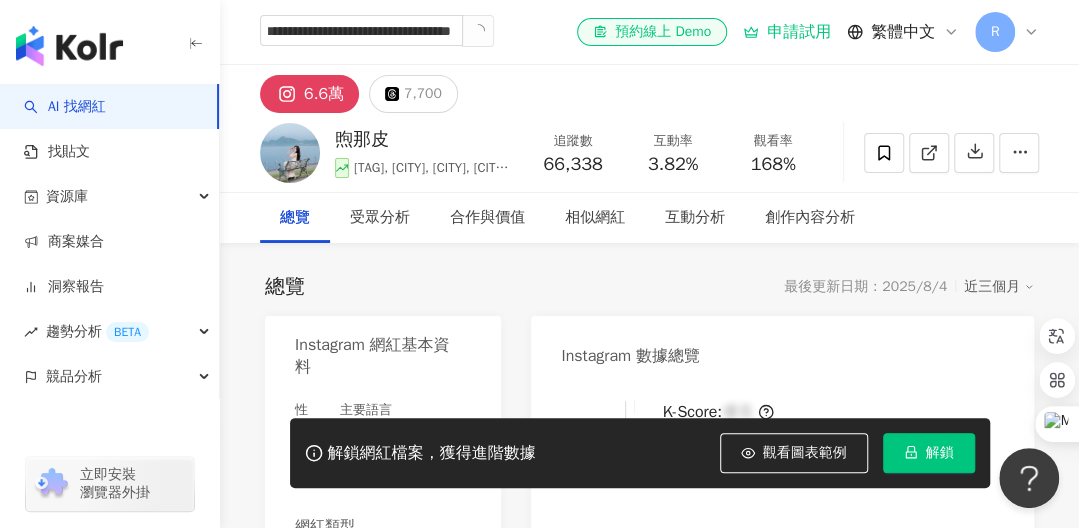 scroll, scrollTop: 0, scrollLeft: 78, axis: horizontal 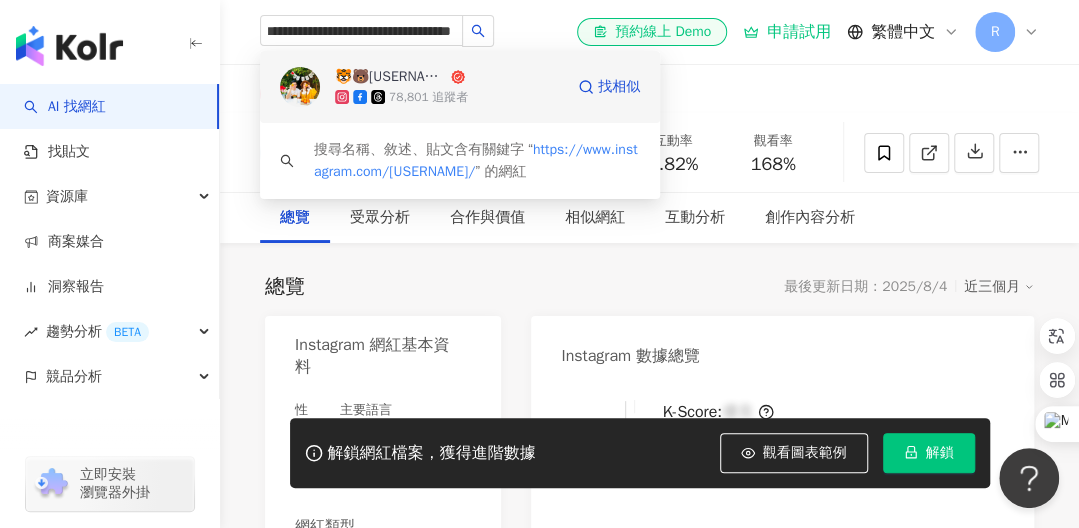 click on "🐯🐻TB foodie" at bounding box center (391, 77) 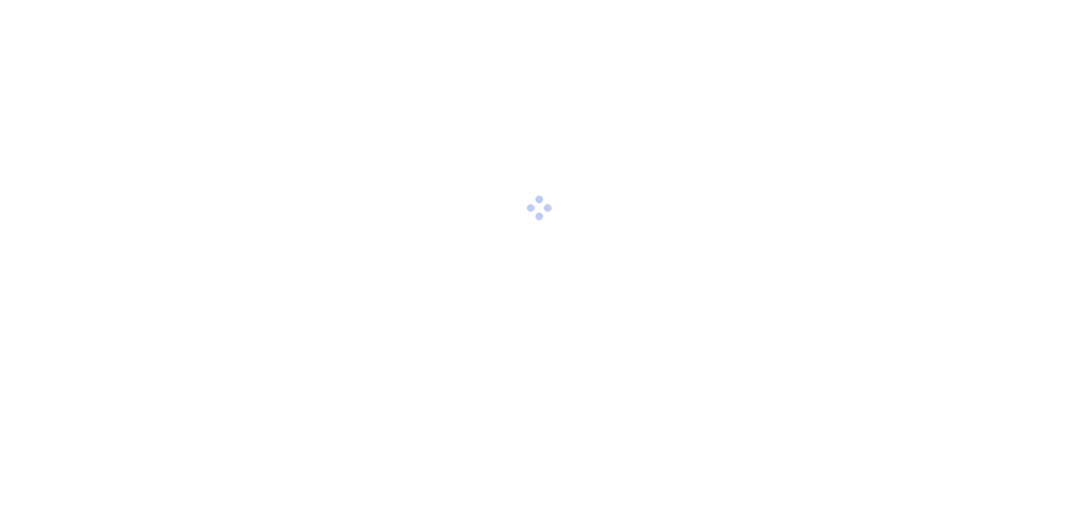 scroll, scrollTop: 0, scrollLeft: 0, axis: both 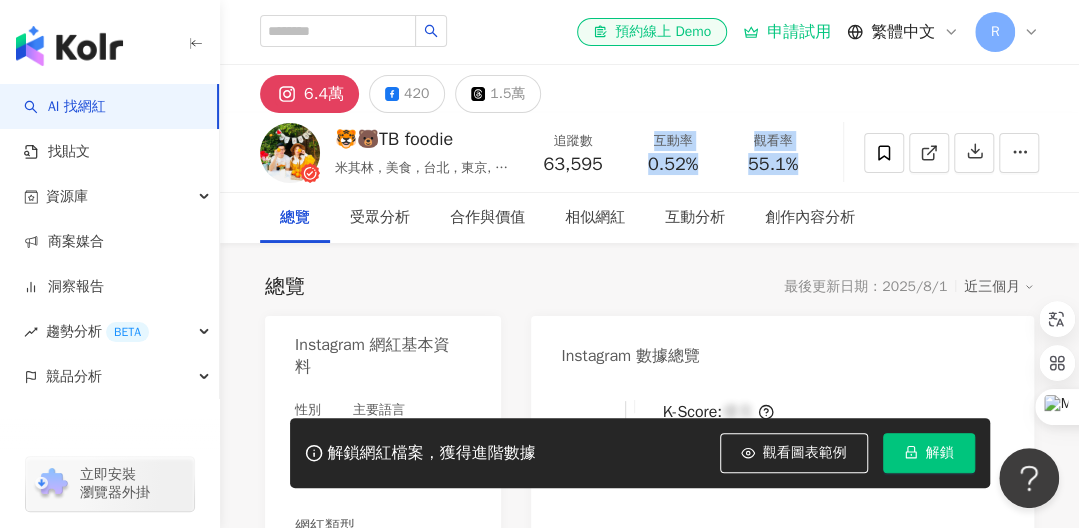drag, startPoint x: 680, startPoint y: 159, endPoint x: 651, endPoint y: 147, distance: 31.38471 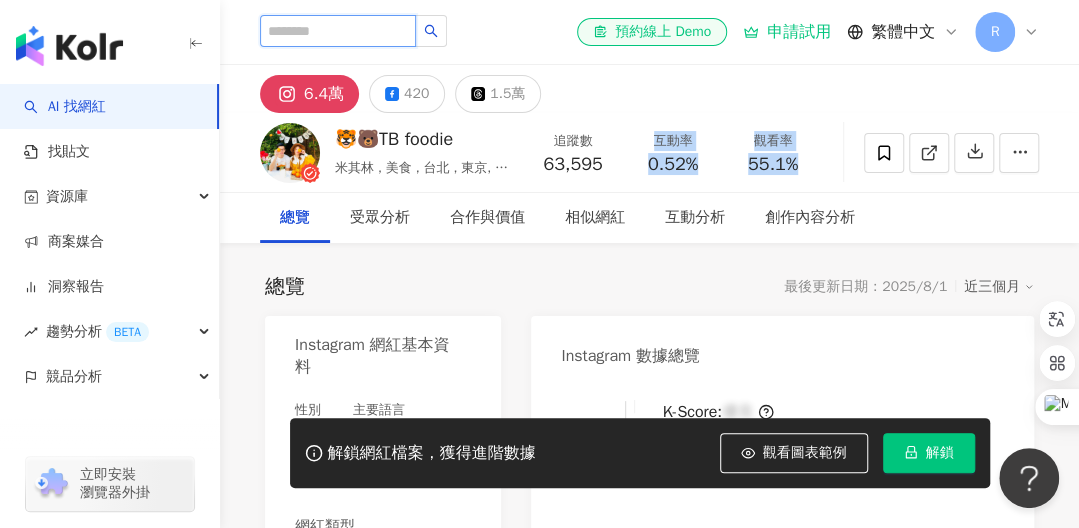 click at bounding box center [338, 31] 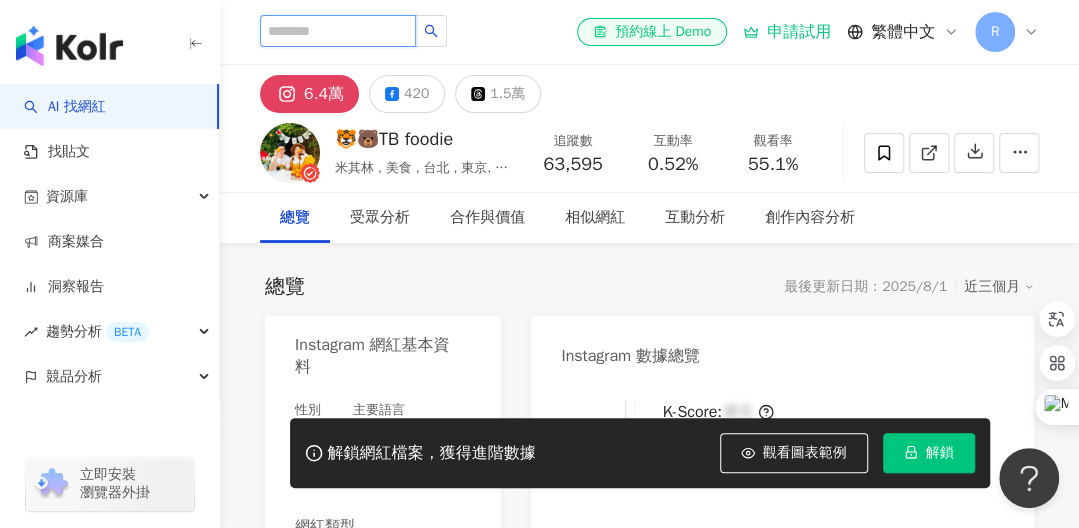 paste on "**********" 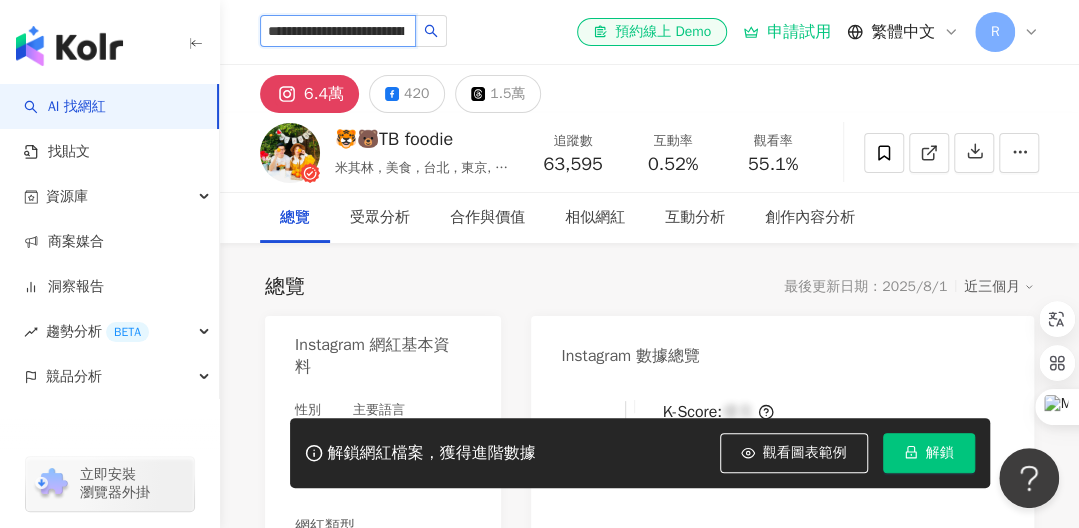 scroll, scrollTop: 0, scrollLeft: 76, axis: horizontal 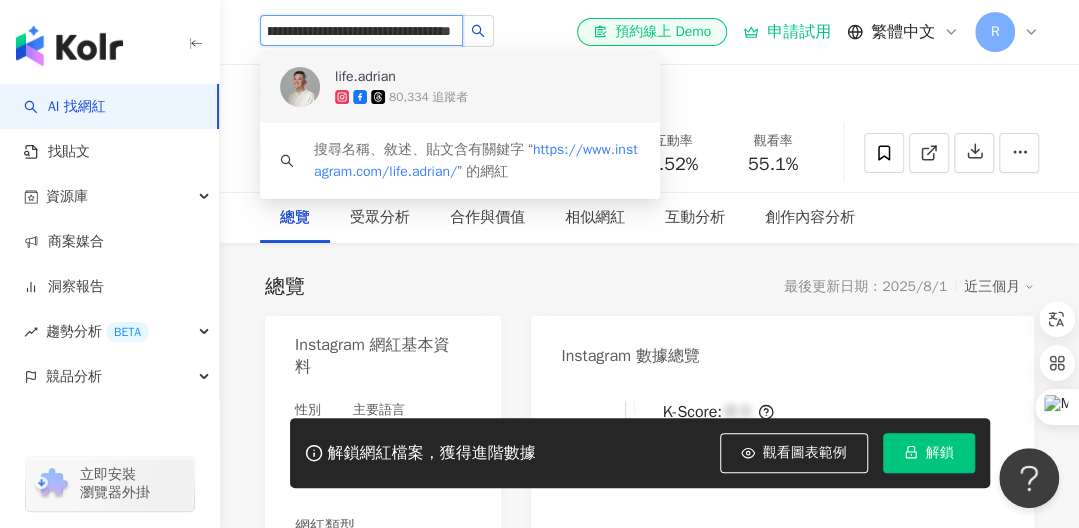click on "life.adrian" at bounding box center (365, 77) 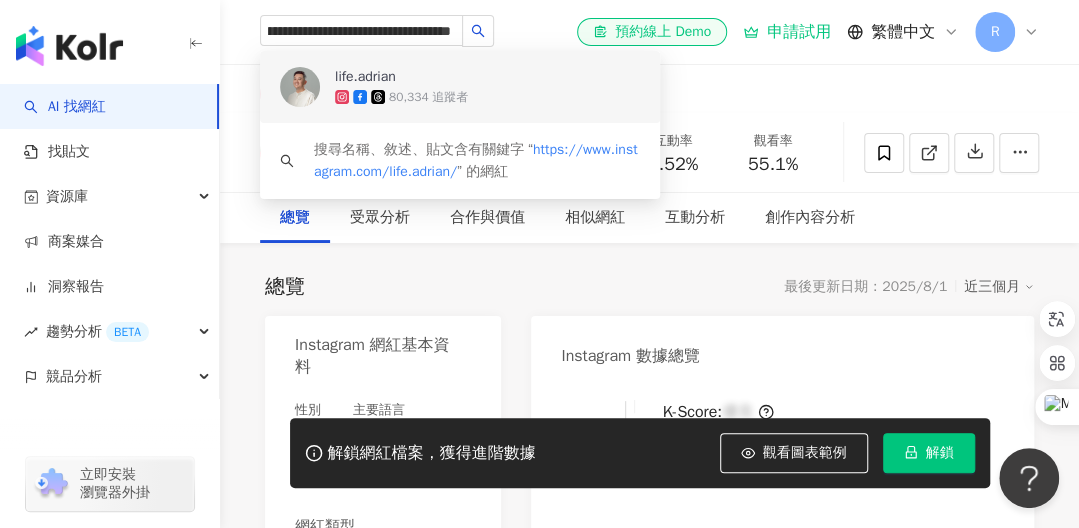 type 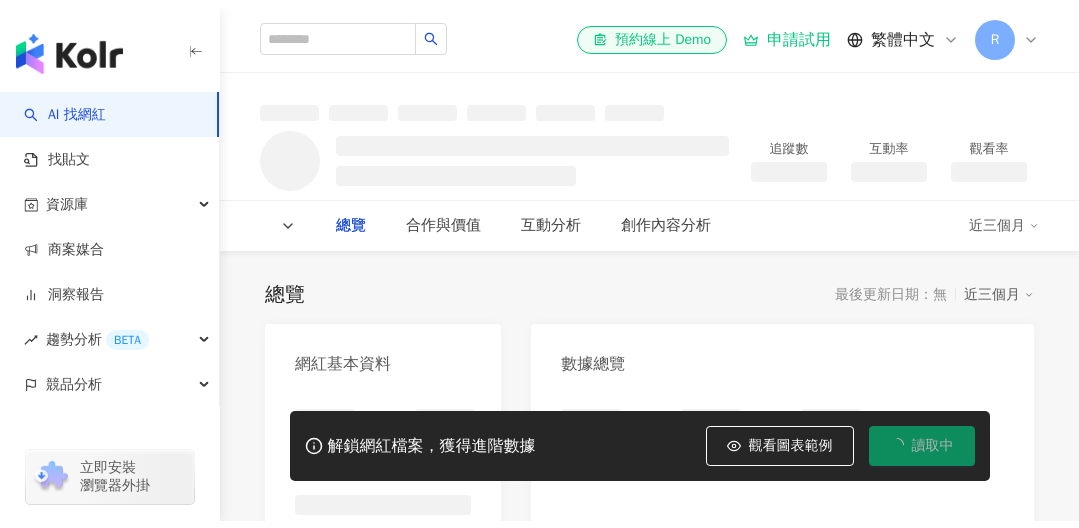 scroll, scrollTop: 0, scrollLeft: 0, axis: both 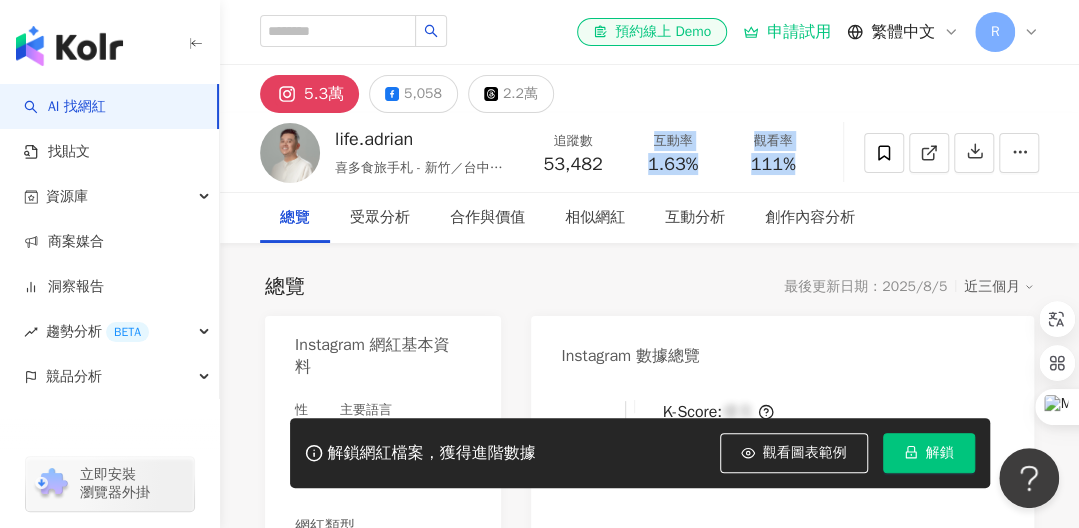 drag, startPoint x: 738, startPoint y: 151, endPoint x: 658, endPoint y: 138, distance: 81.04937 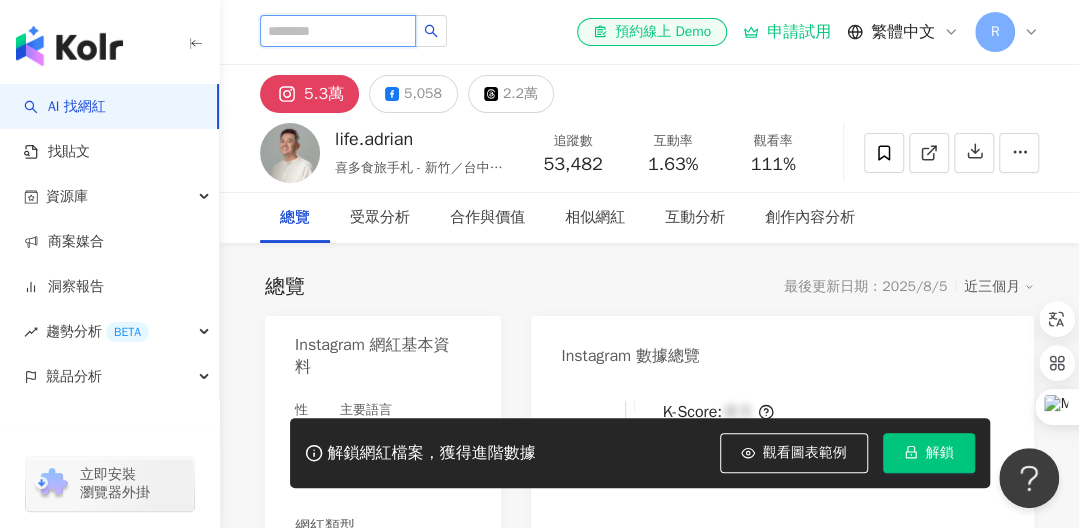 click at bounding box center [338, 31] 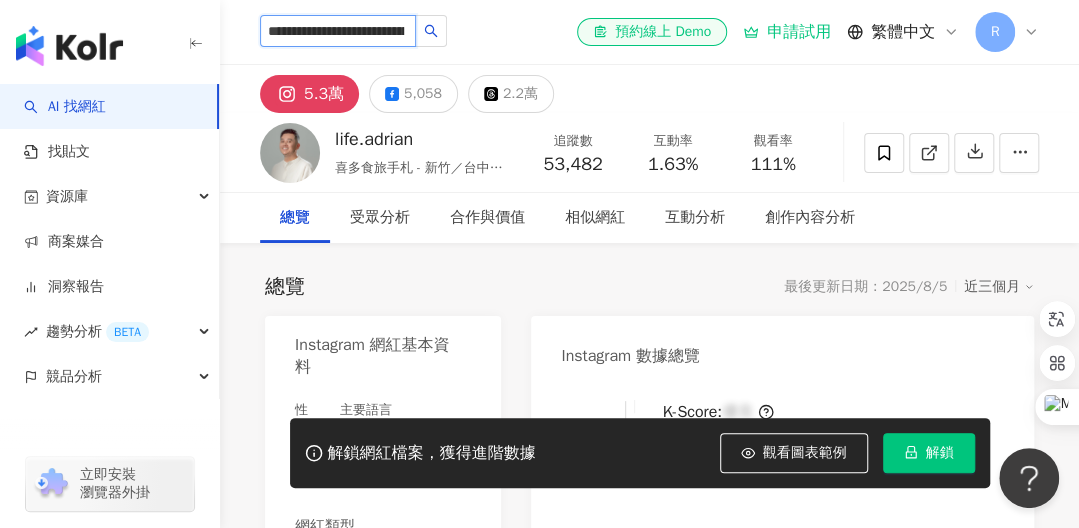 scroll, scrollTop: 0, scrollLeft: 96, axis: horizontal 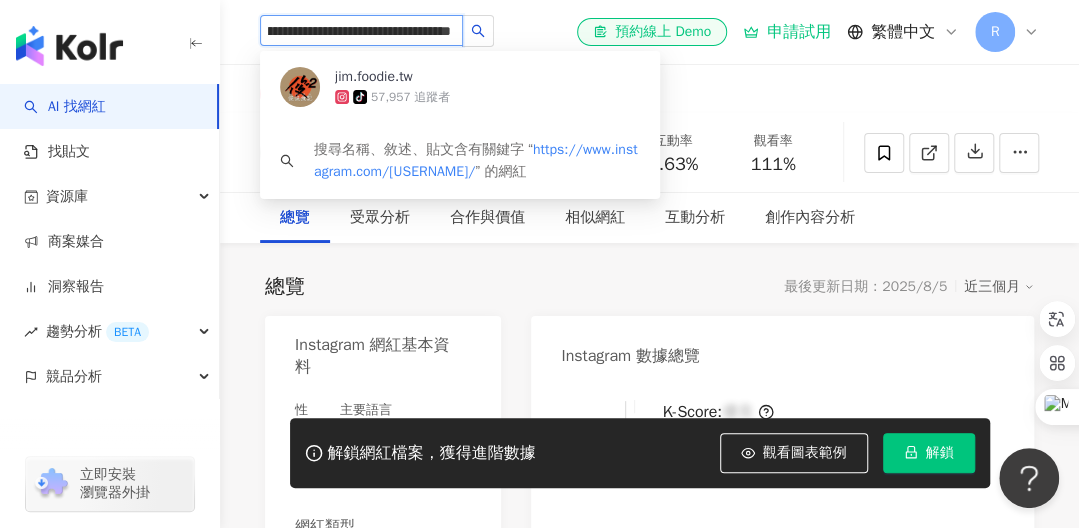 click on "tiktok-icon 57,957   追蹤者" at bounding box center [487, 97] 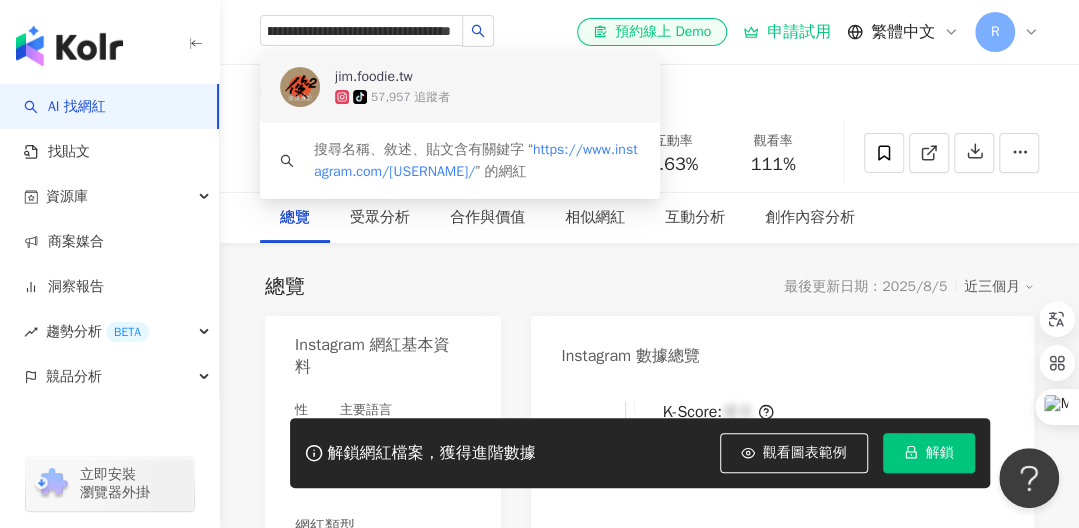 type 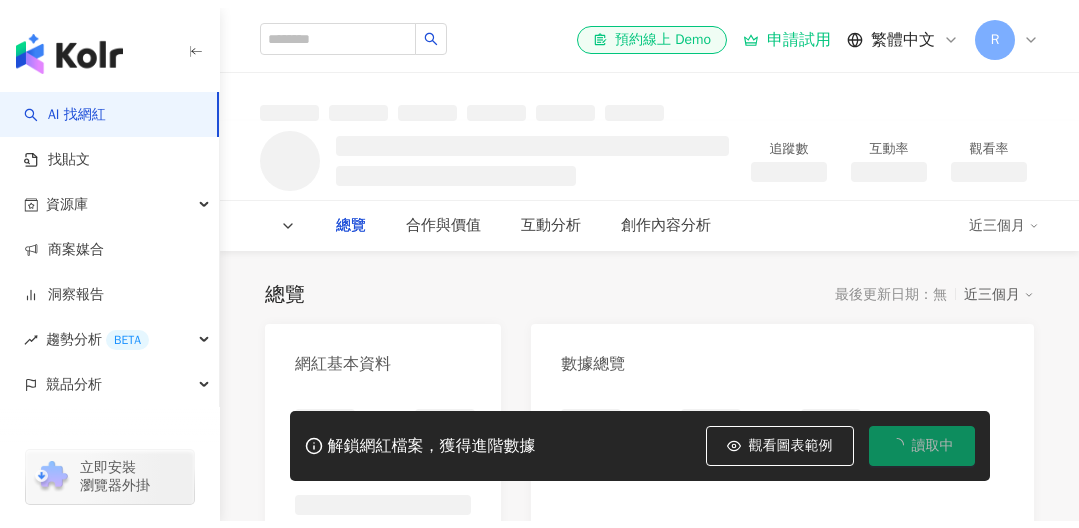 scroll, scrollTop: 0, scrollLeft: 0, axis: both 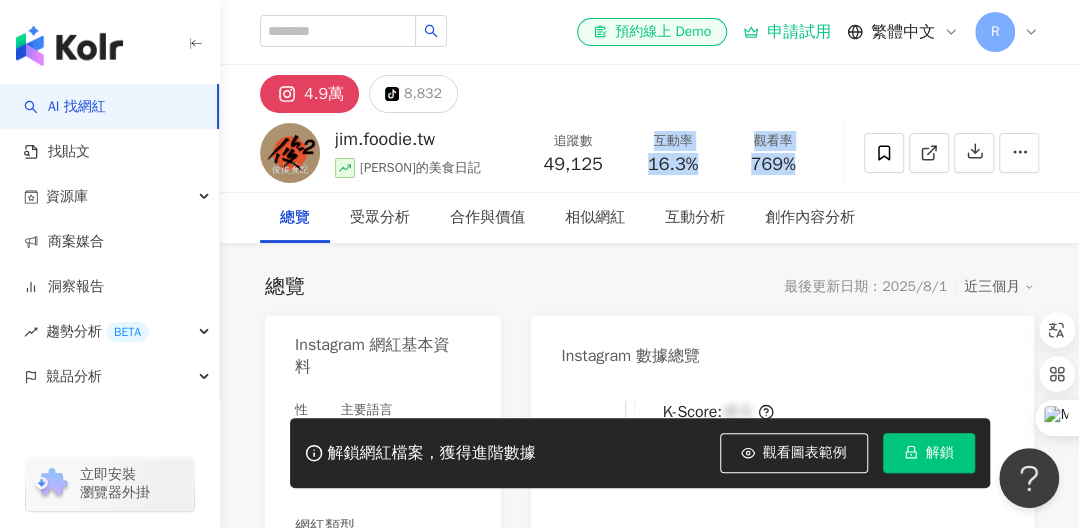 drag, startPoint x: 812, startPoint y: 160, endPoint x: 650, endPoint y: 138, distance: 163.487 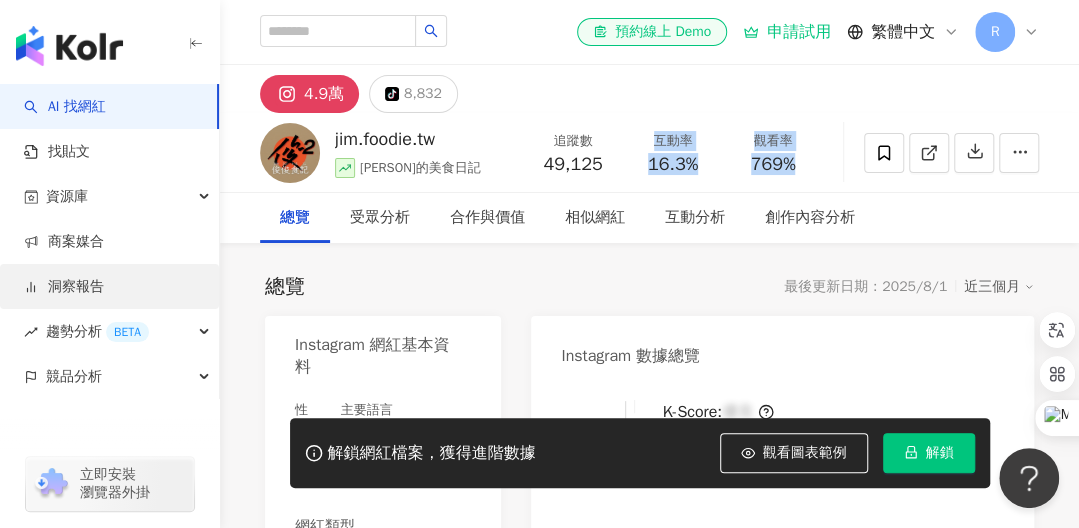 copy on "互動率 16.3% 觀看率 769%" 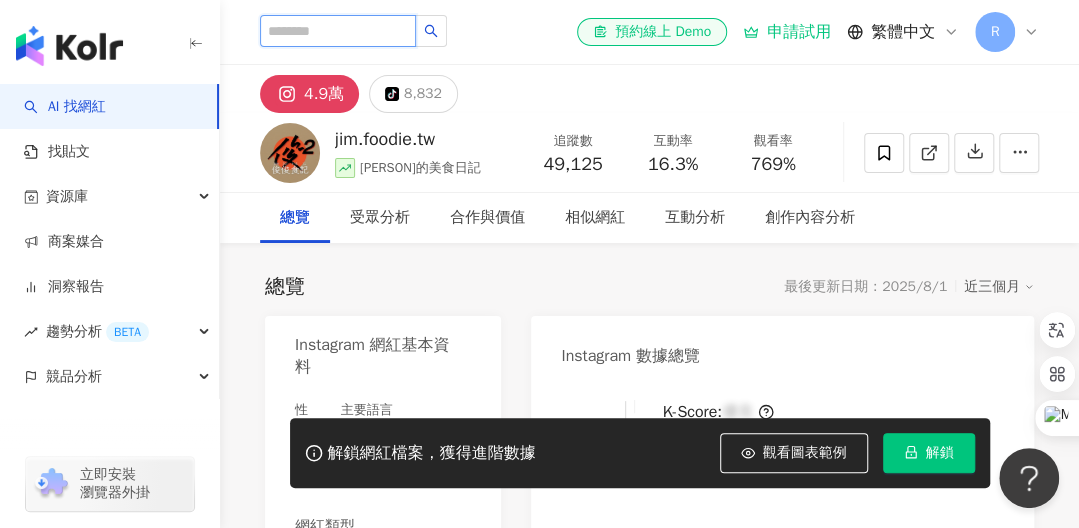 click at bounding box center [338, 31] 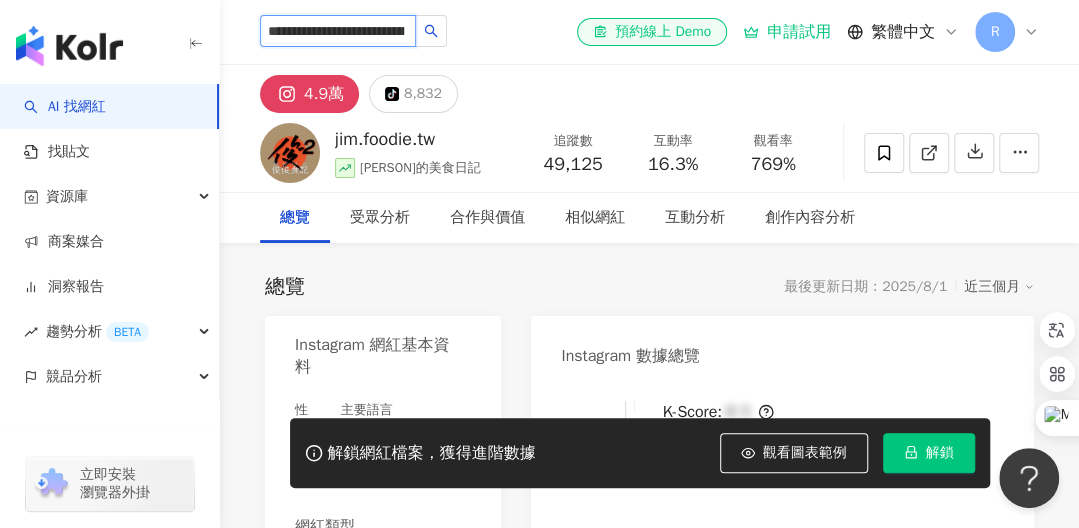 scroll, scrollTop: 0, scrollLeft: 106, axis: horizontal 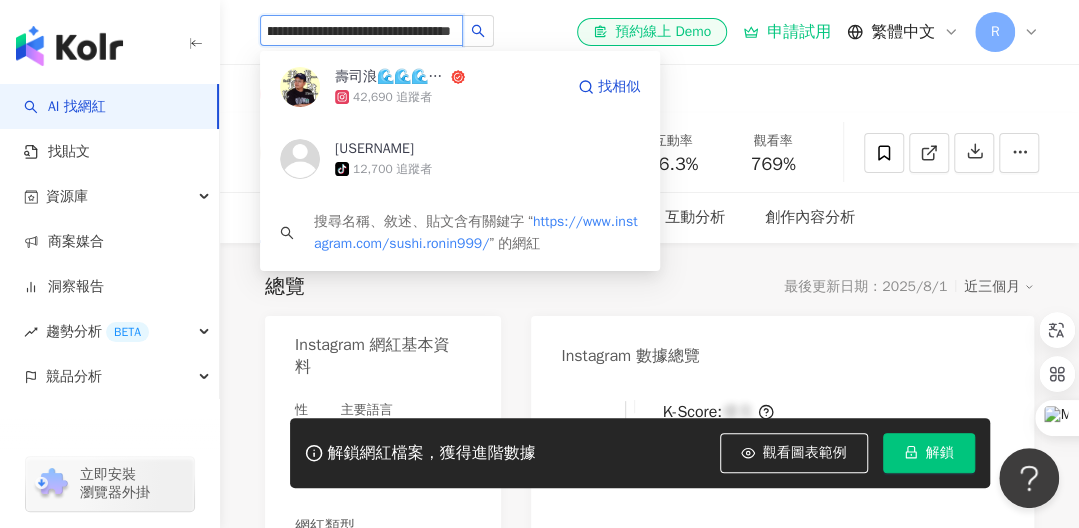 click on "42,690   追蹤者" at bounding box center [449, 97] 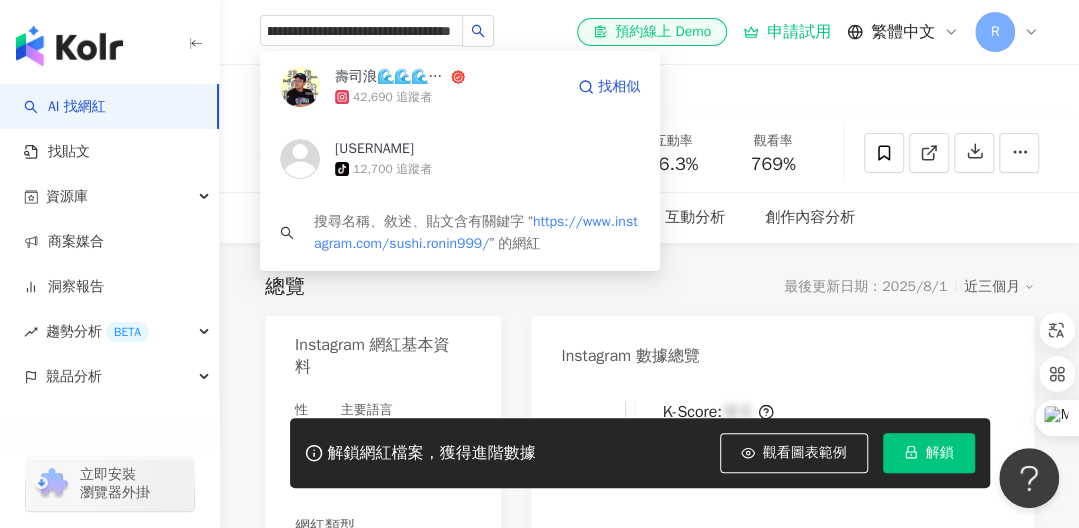 type 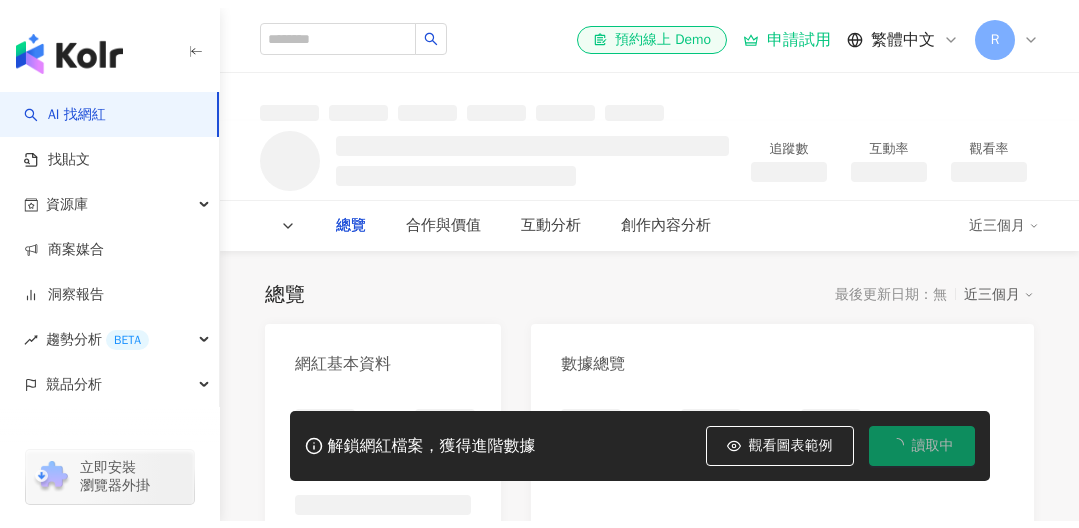 scroll, scrollTop: 0, scrollLeft: 0, axis: both 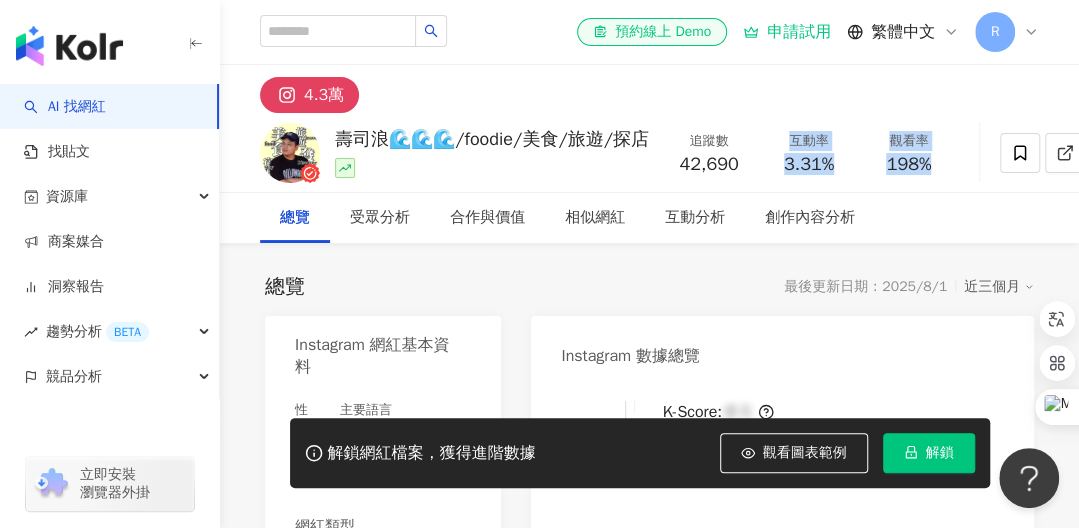 click on "追蹤數 42,690 互動率 3.31% 觀看率 198%" at bounding box center [809, 152] 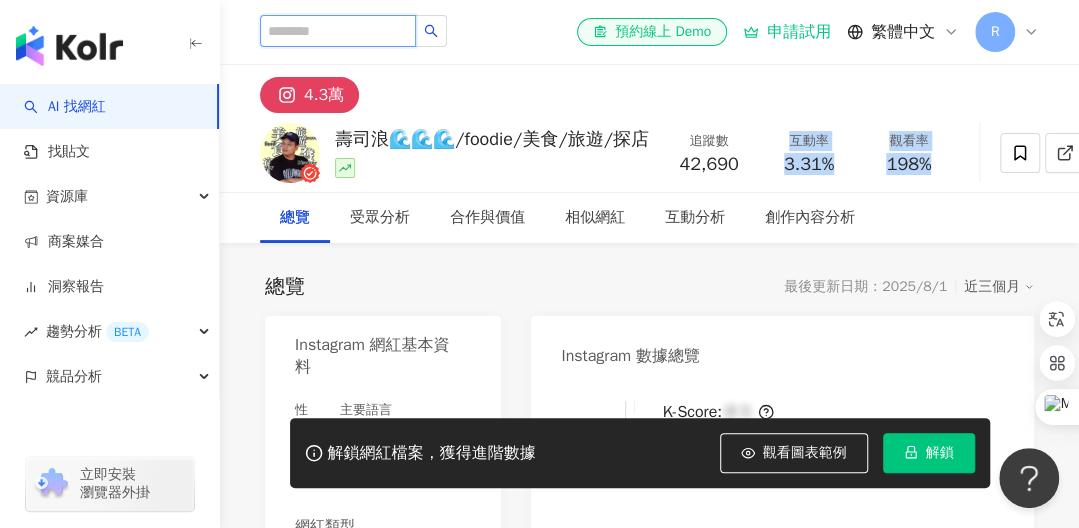 click at bounding box center (338, 31) 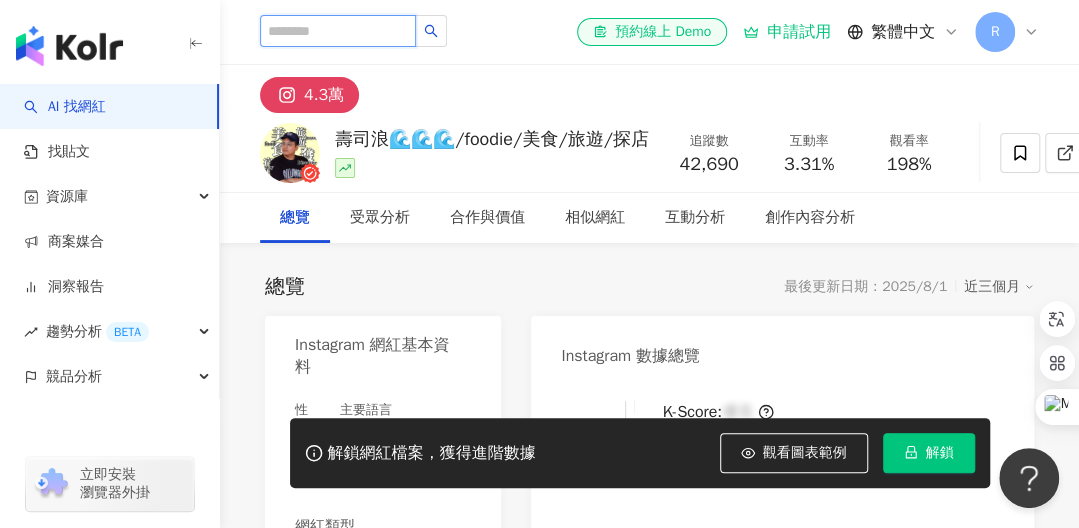 paste on "**********" 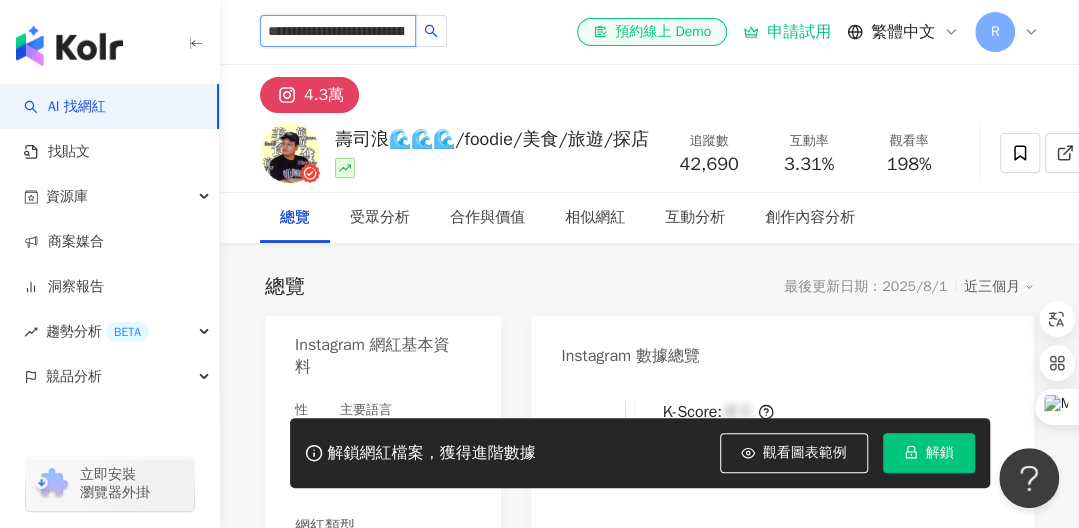 scroll, scrollTop: 0, scrollLeft: 89, axis: horizontal 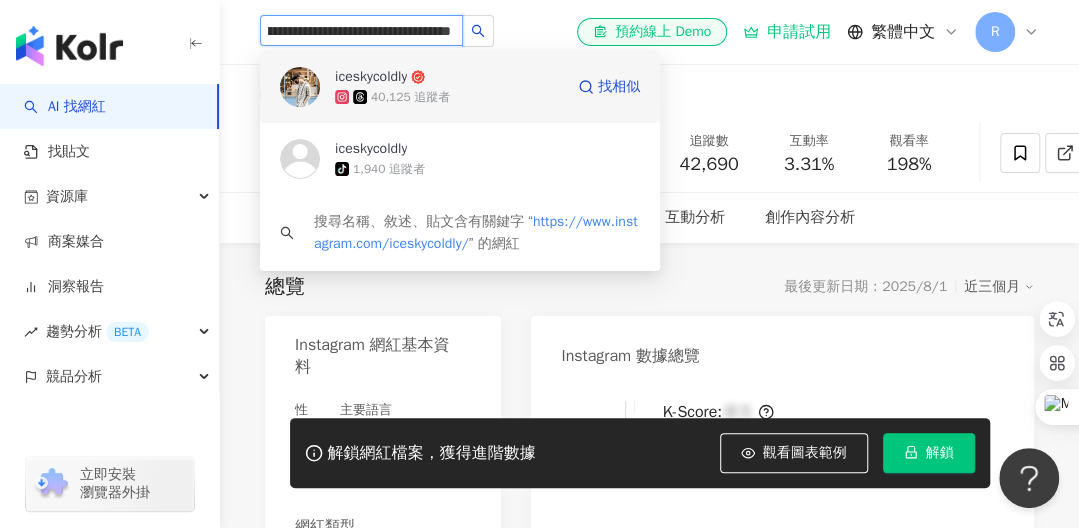 click on "40,125   追蹤者" at bounding box center (410, 97) 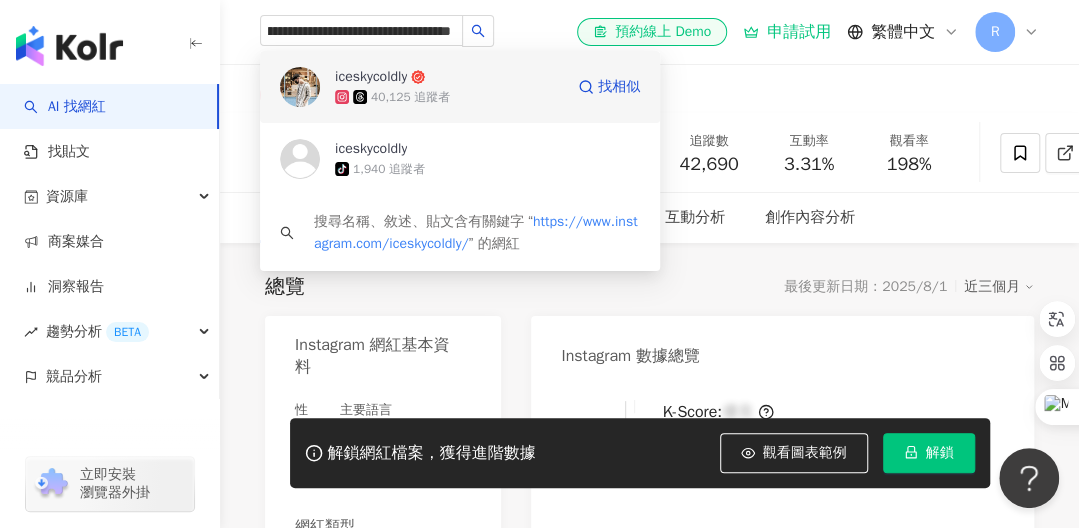 type 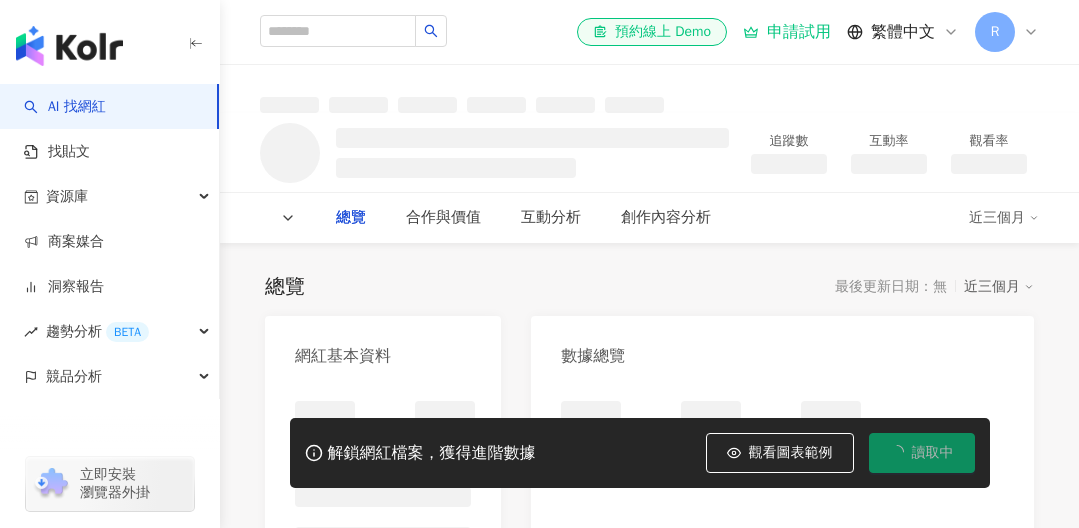 scroll, scrollTop: 0, scrollLeft: 0, axis: both 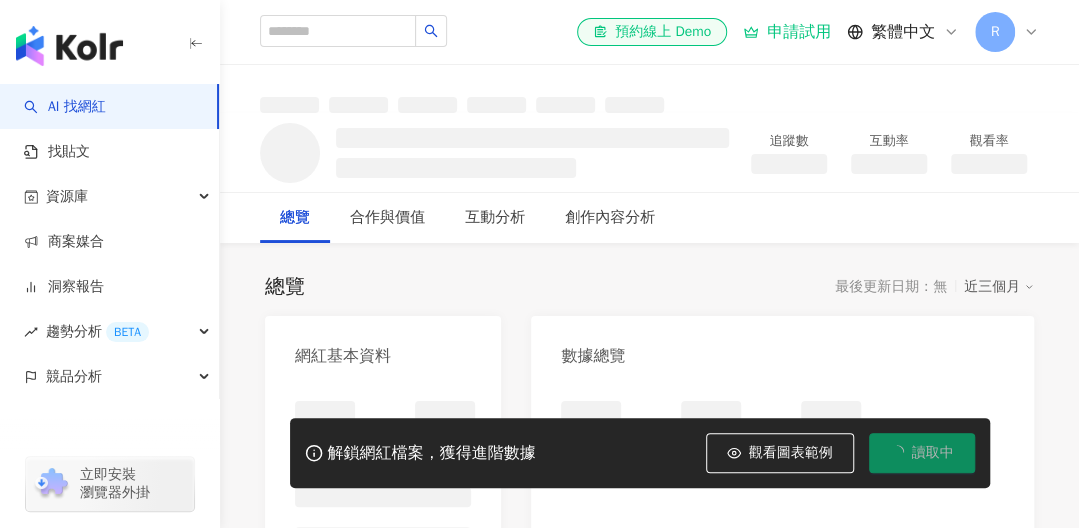 click on "總覽 最後更新日期：無 近三個月  網紅基本資料  數據總覽  成長趨勢分析 追蹤趨勢圖表 合作與價值 AI  商業合作分析 互動最佳前三大內容 互動分析  互動分析 互動分析儀表板 日 週 月  內容發布分析  發文頻率分析圖 日 週 月  發文時間分析 發文互動熱點 內容數 互動數 觀看數 創作內容分析 創作內容 進階篩選 啟動 關閉 AI 篩選商業合作內容 排序：發布時間 共 0 筆 ，   條件： 解鎖網紅檔案，獲得進階數據 觀看圖表範例 讀取中" at bounding box center (649, 1547) 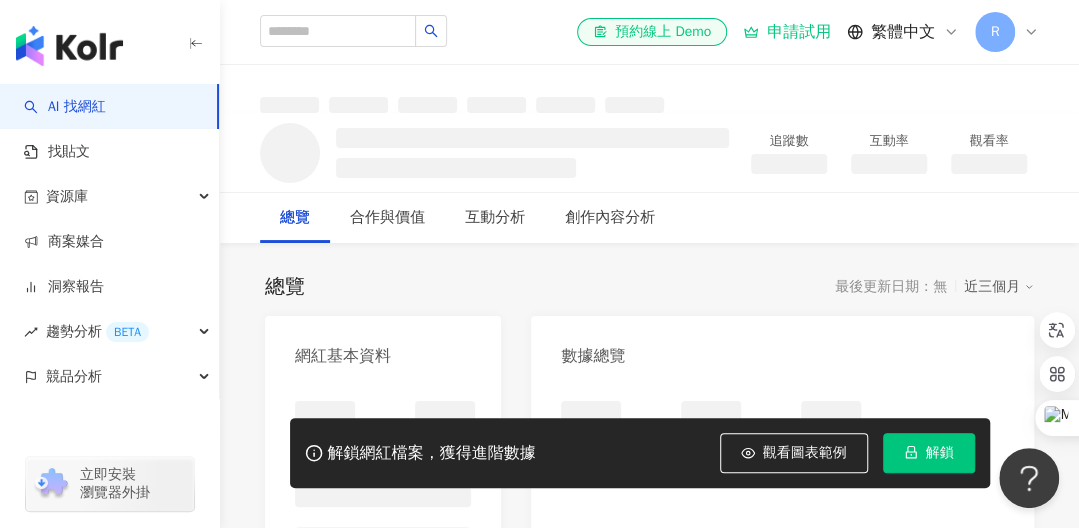 scroll, scrollTop: 0, scrollLeft: 0, axis: both 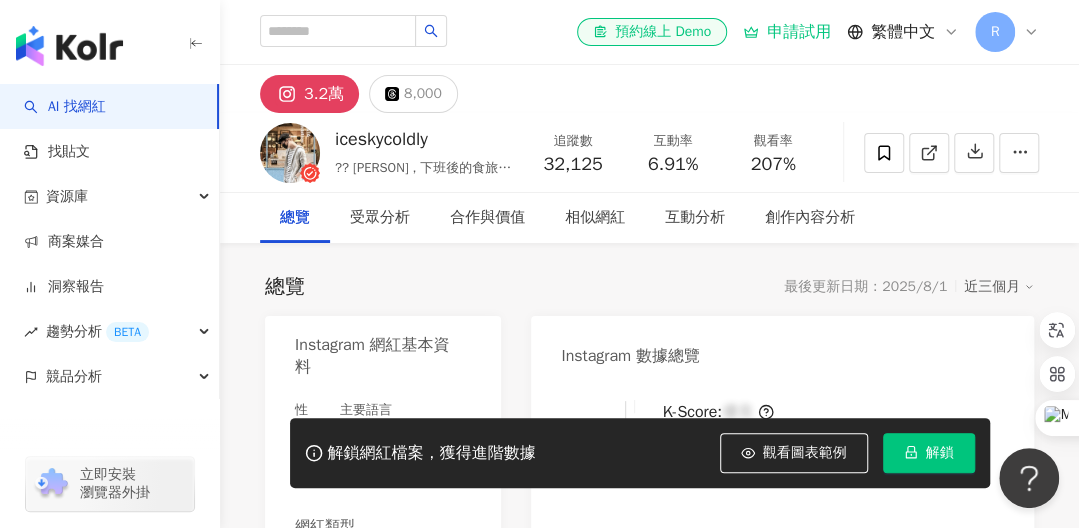 drag, startPoint x: 635, startPoint y: 137, endPoint x: 661, endPoint y: 136, distance: 26.019224 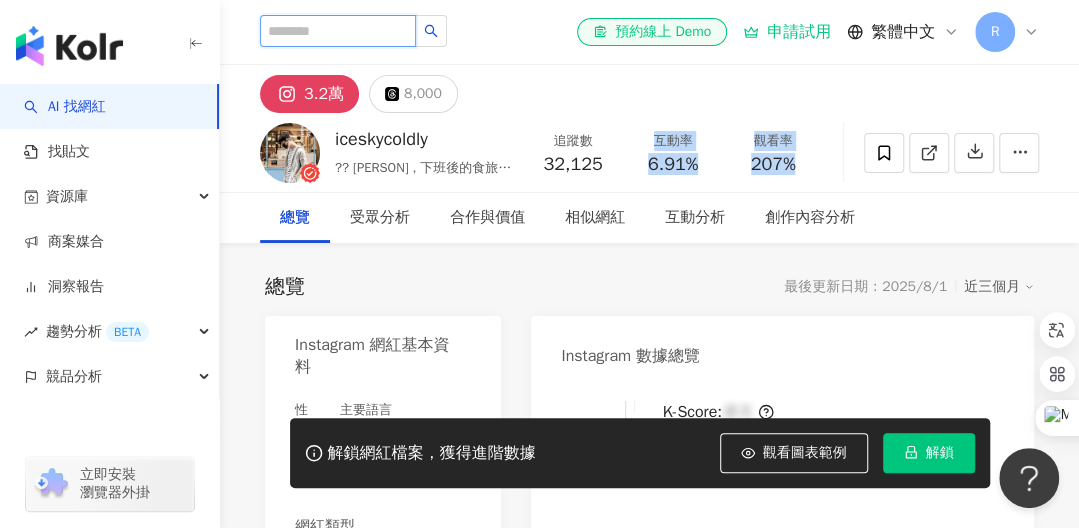 click at bounding box center (338, 31) 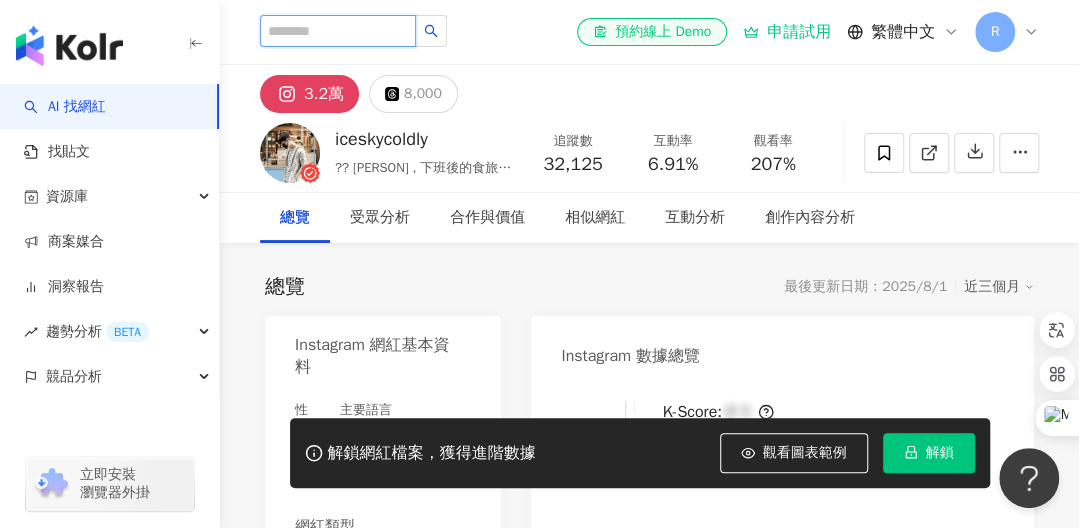 paste on "**********" 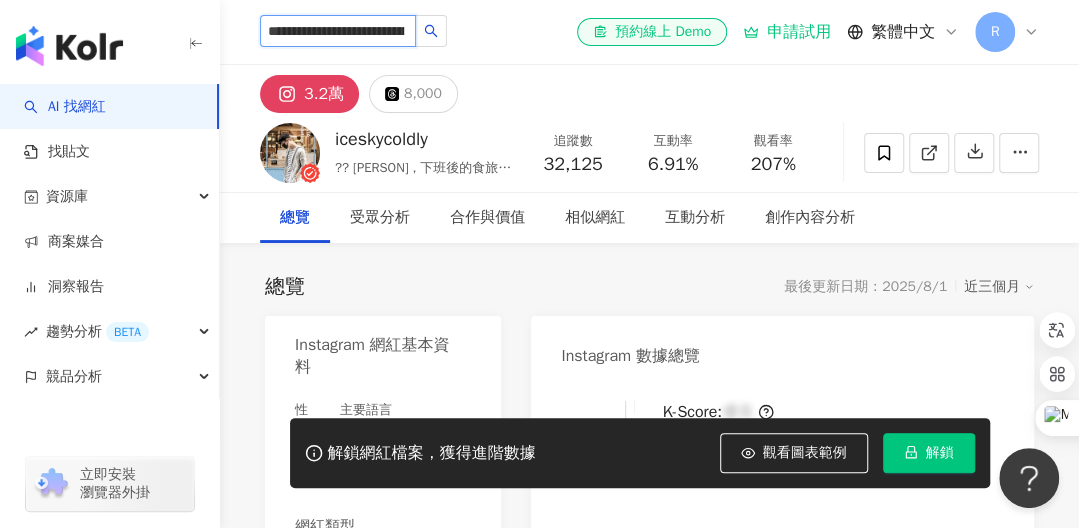 type on "**********" 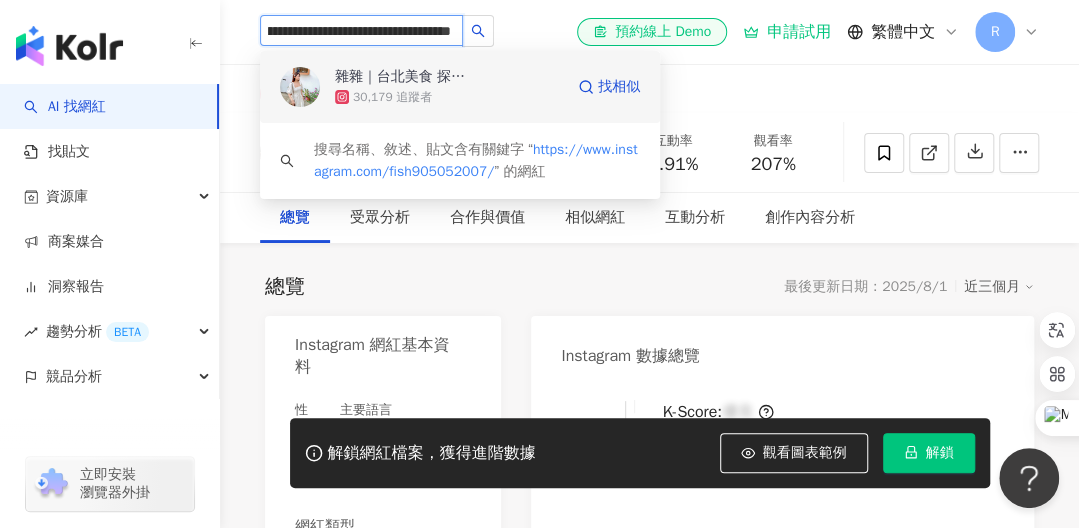 click on "30,179   追蹤者" at bounding box center (392, 97) 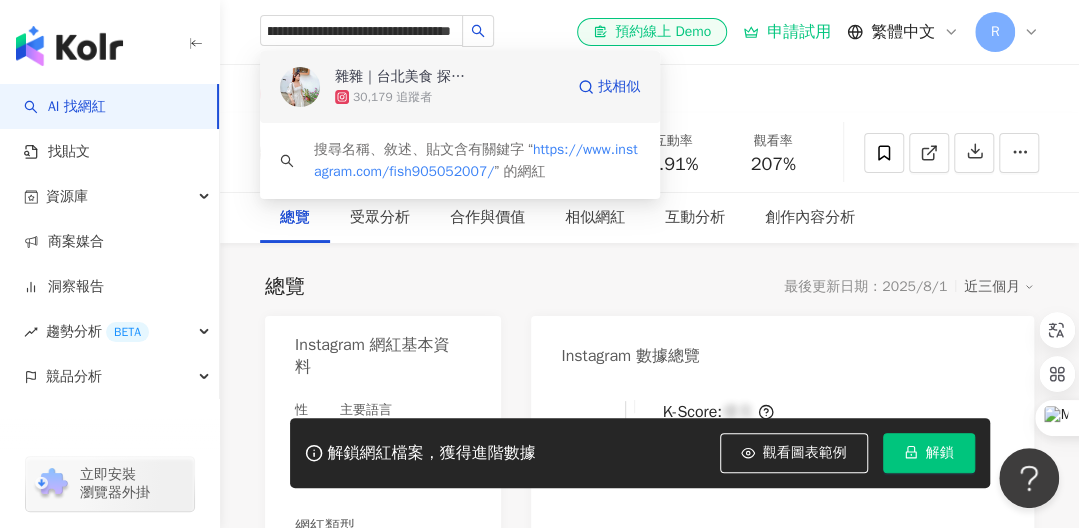 type 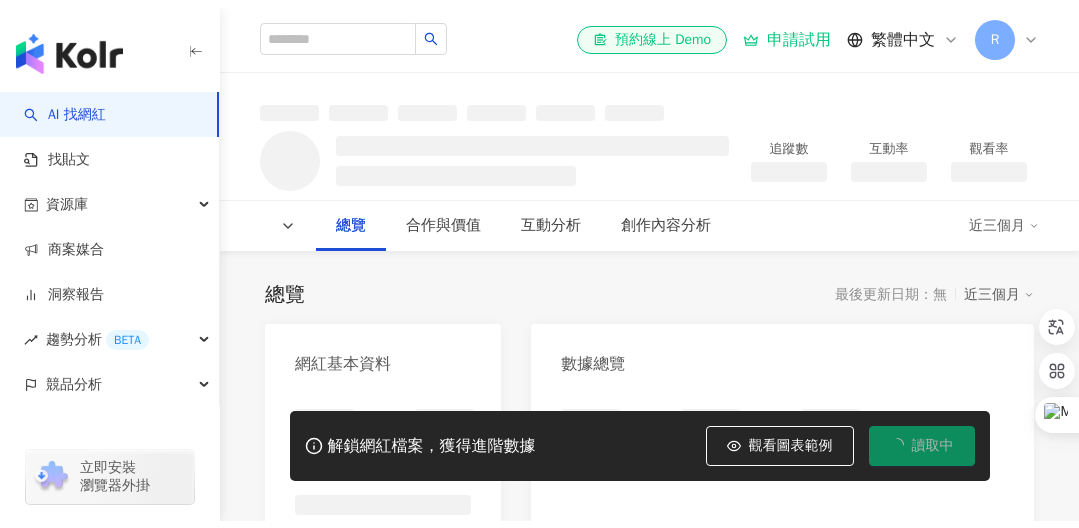 scroll, scrollTop: 0, scrollLeft: 0, axis: both 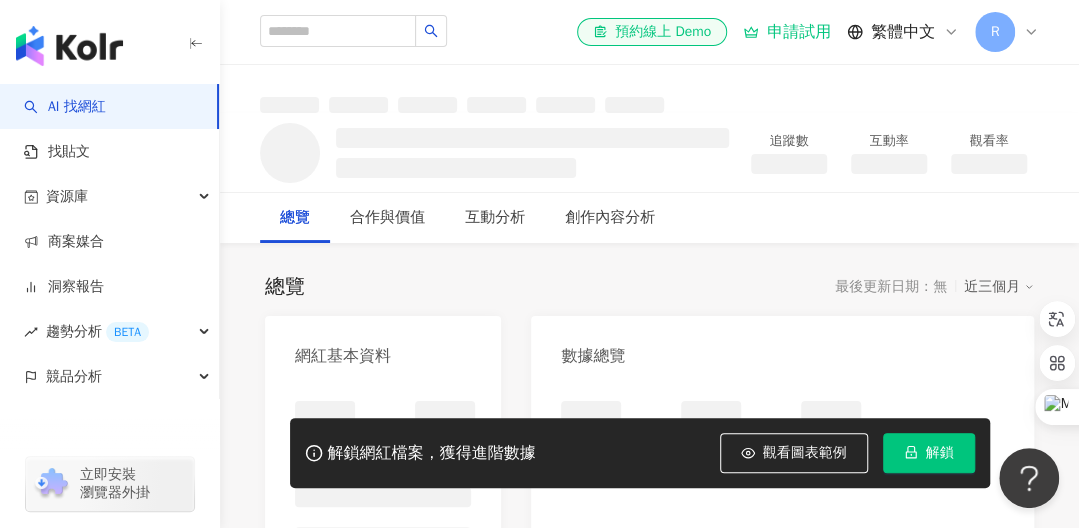click on "追蹤數 互動率 觀看率" at bounding box center [889, 153] 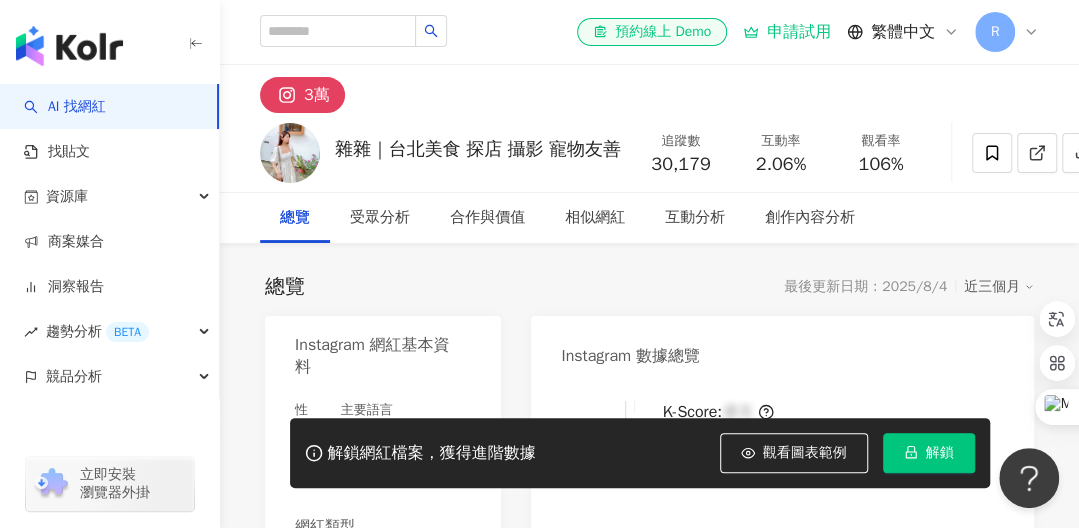 click on "互動率" at bounding box center [781, 141] 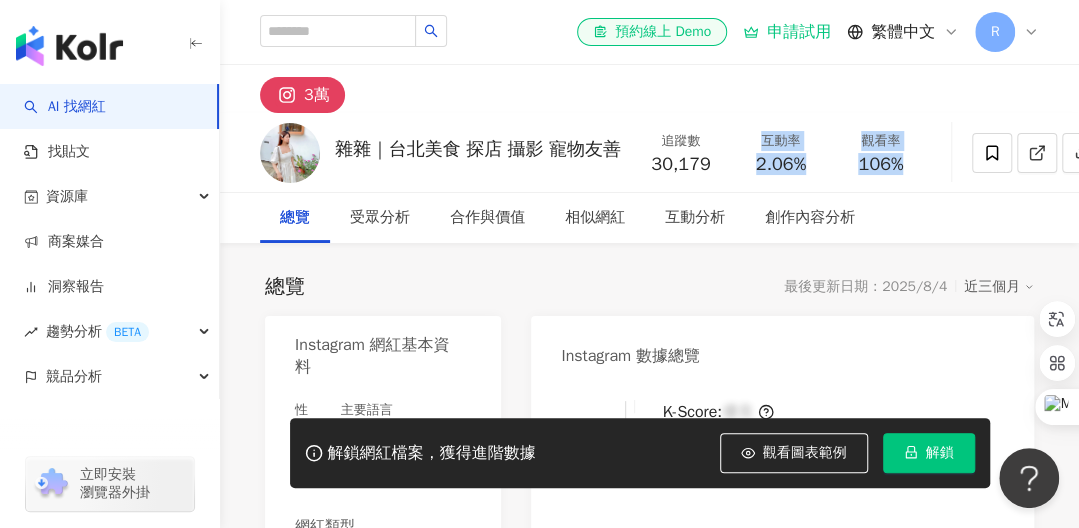 drag, startPoint x: 760, startPoint y: 140, endPoint x: 909, endPoint y: 167, distance: 151.42654 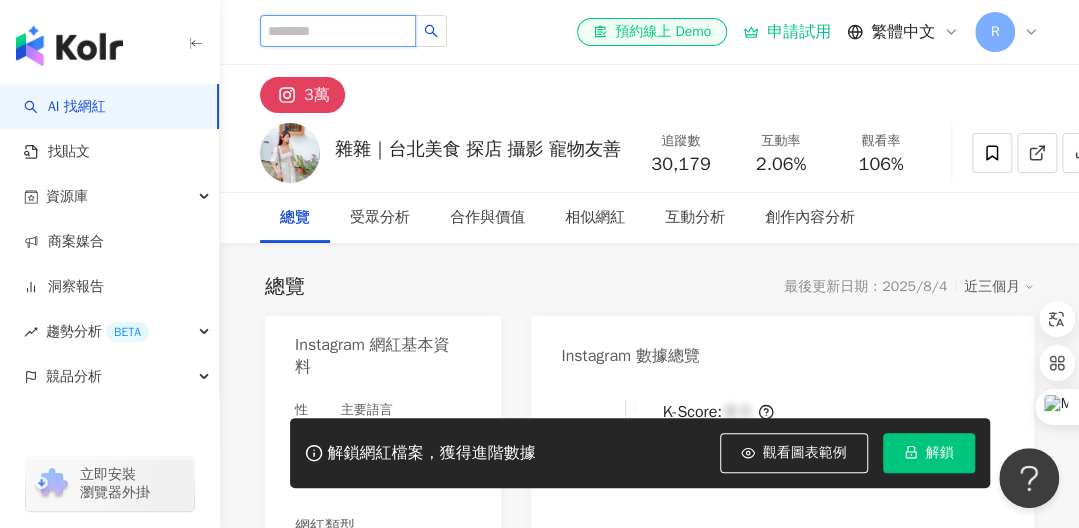 click at bounding box center (338, 31) 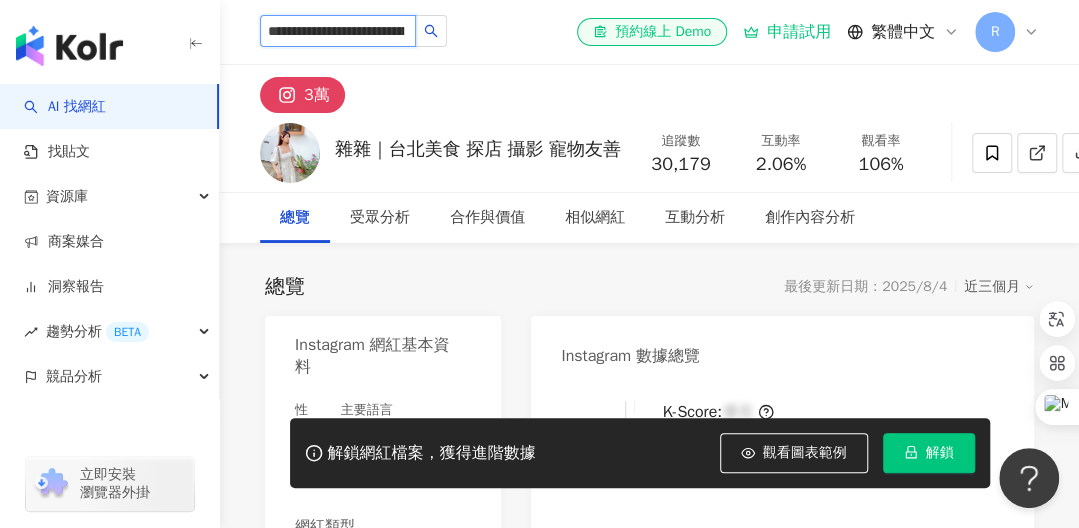 scroll, scrollTop: 0, scrollLeft: 116, axis: horizontal 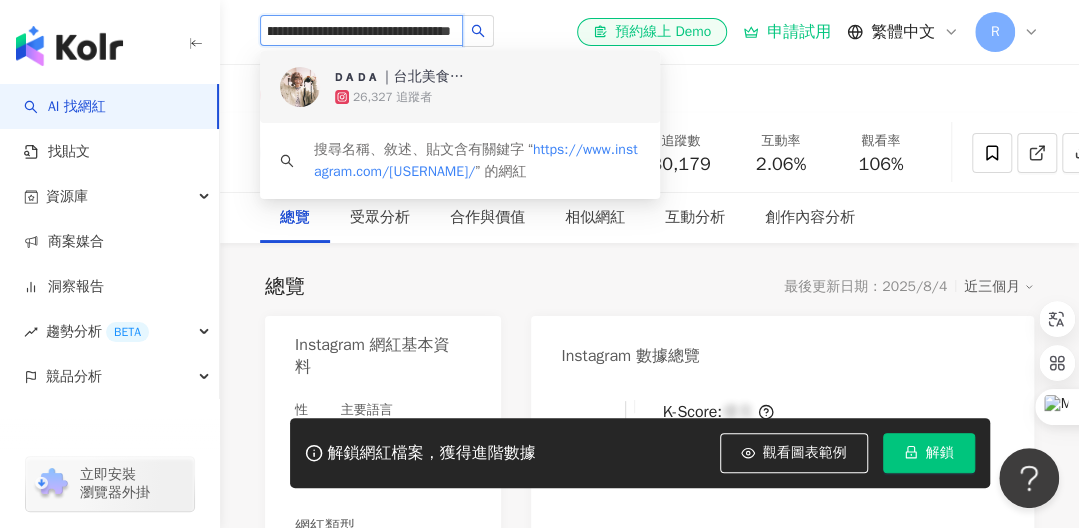 click on "26,327   追蹤者" at bounding box center (487, 97) 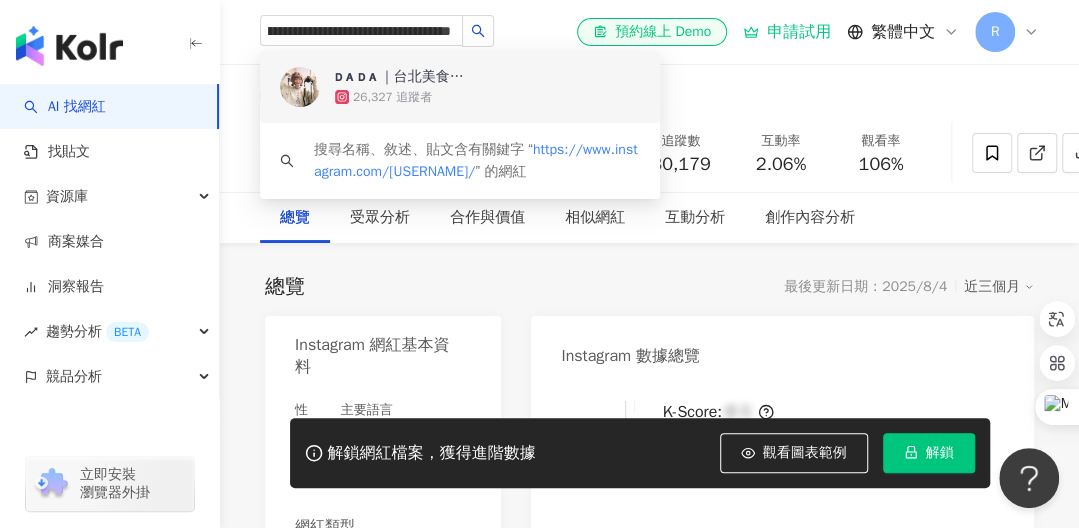 type 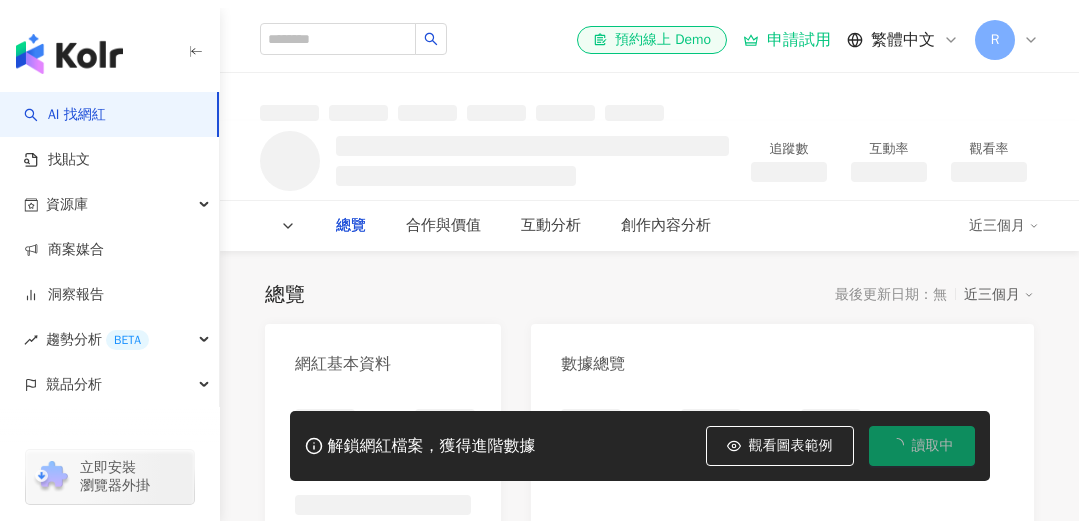 scroll, scrollTop: 0, scrollLeft: 0, axis: both 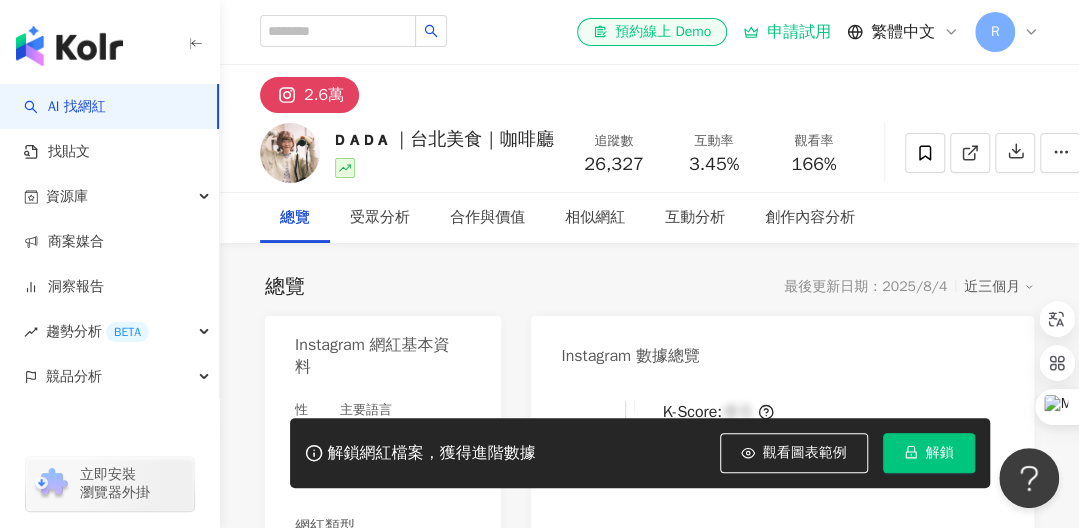 click on "追蹤數 26,327 互動率 3.45% 觀看率 166%" at bounding box center [714, 152] 